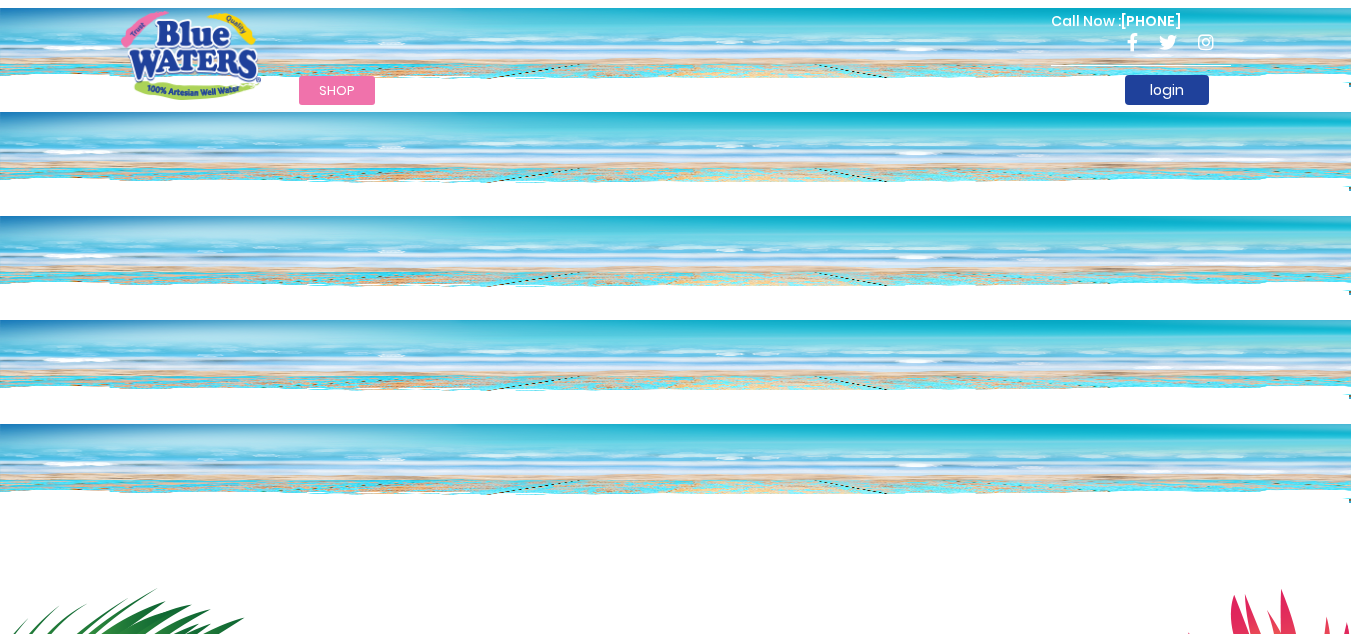 scroll, scrollTop: 0, scrollLeft: 0, axis: both 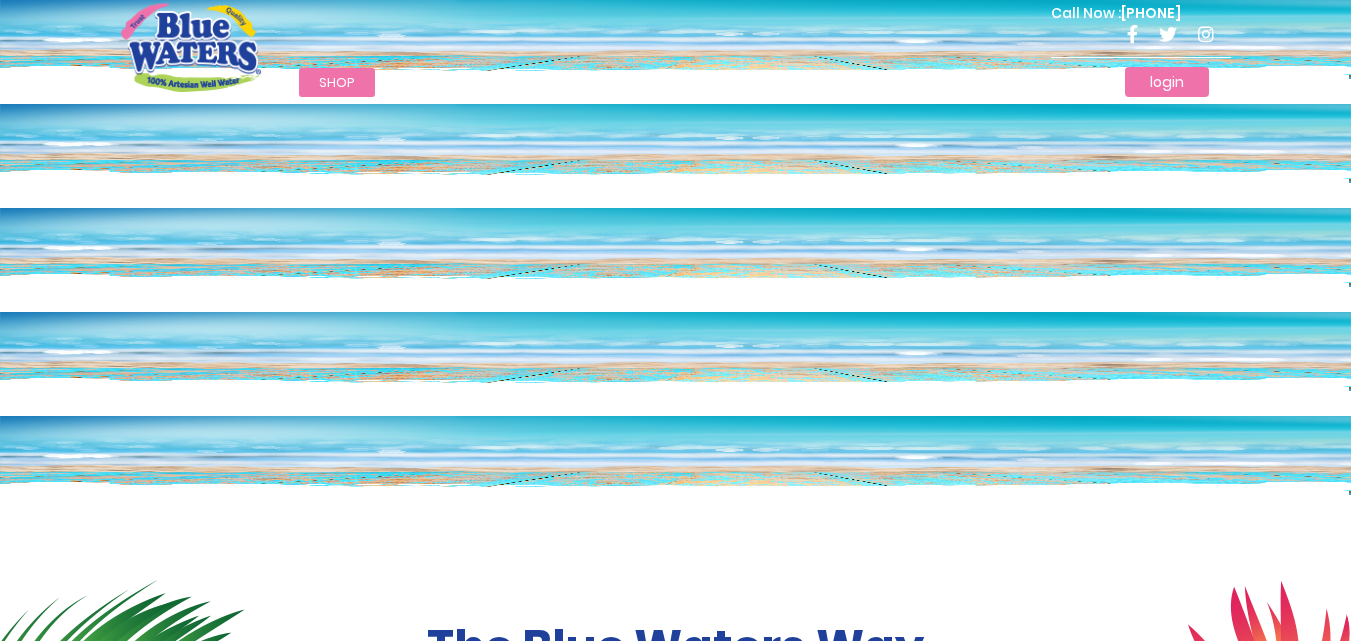 type on "**********" 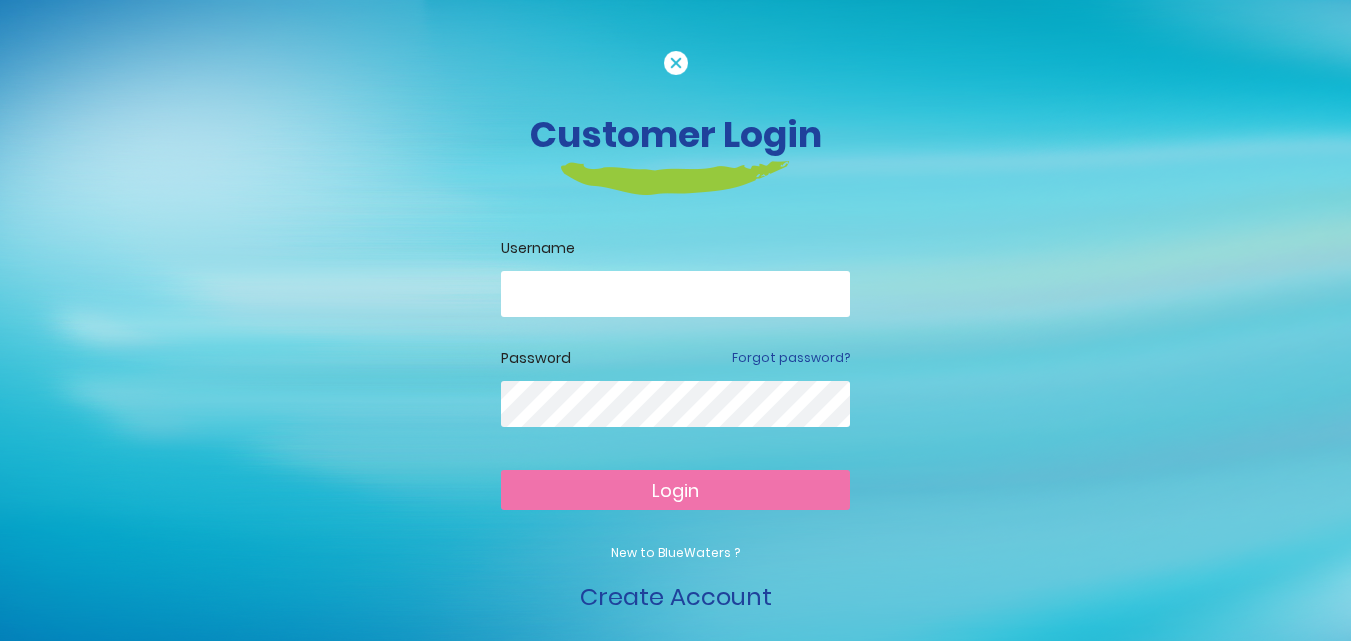 scroll, scrollTop: 0, scrollLeft: 0, axis: both 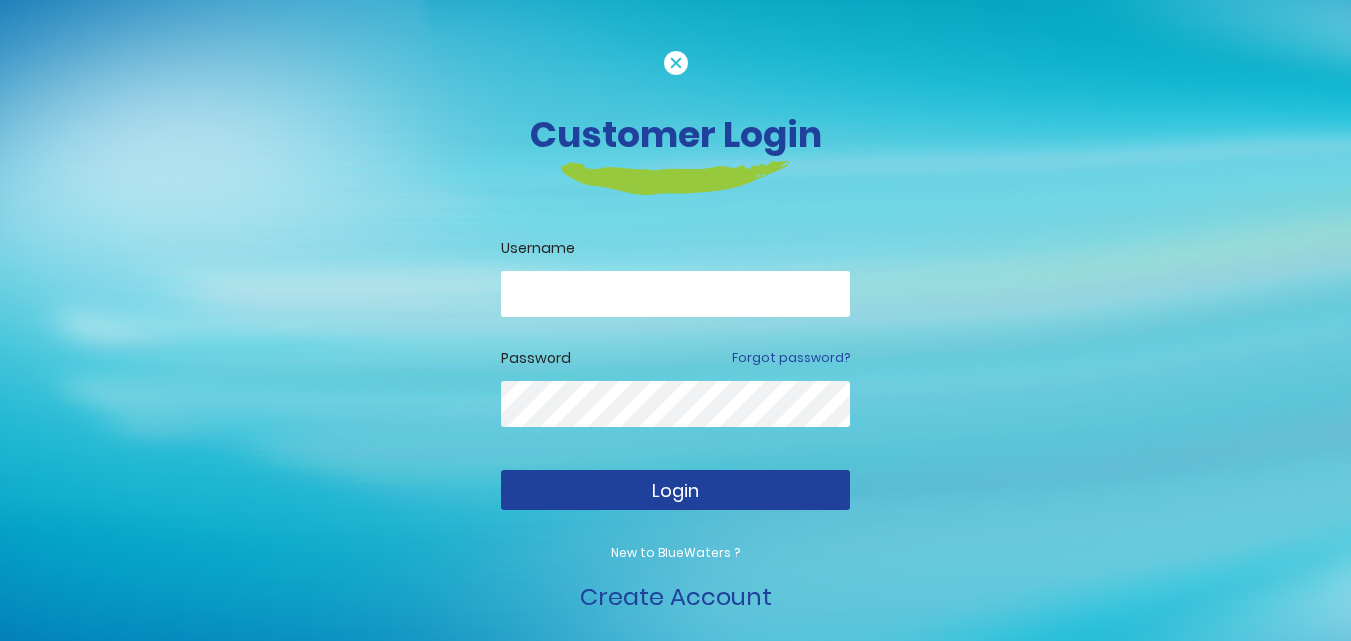 type on "**********" 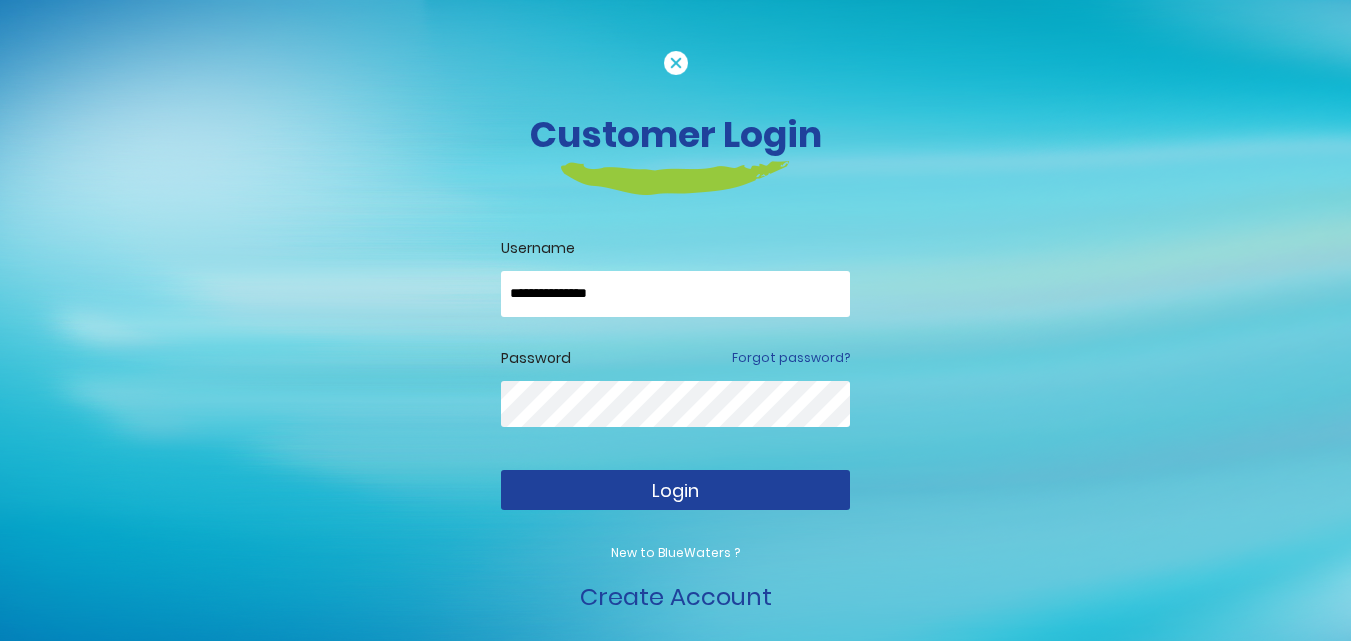 type on "**********" 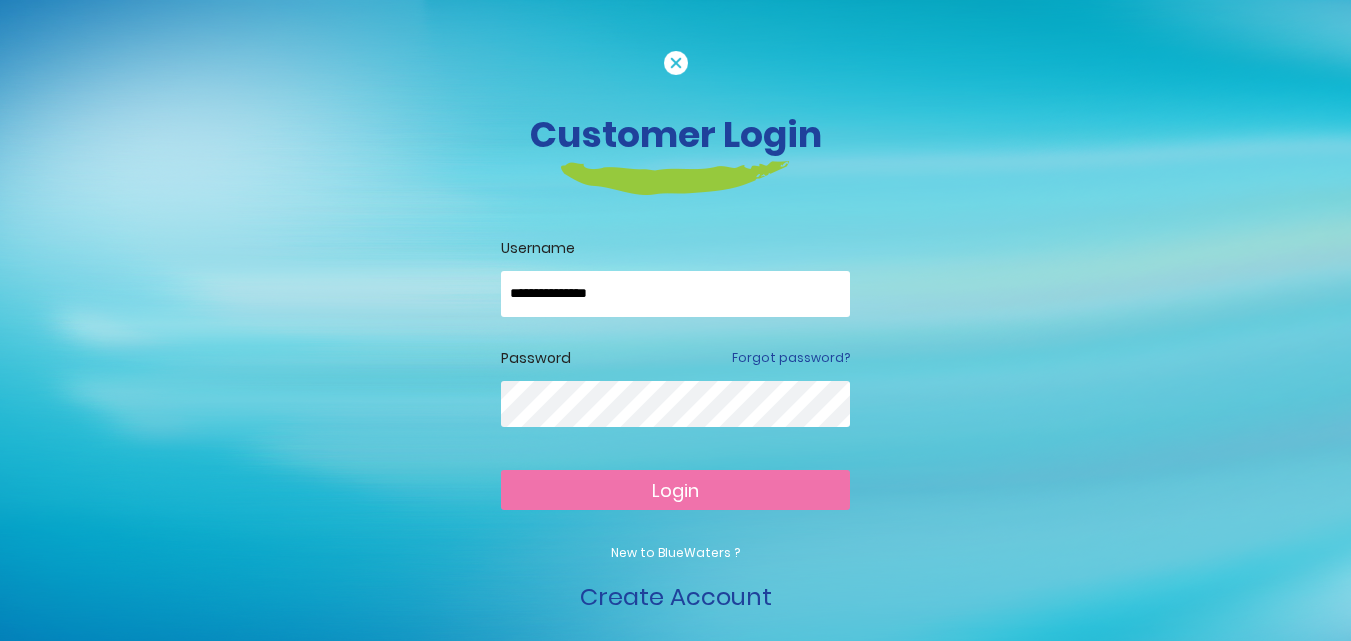click on "Login" at bounding box center [675, 490] 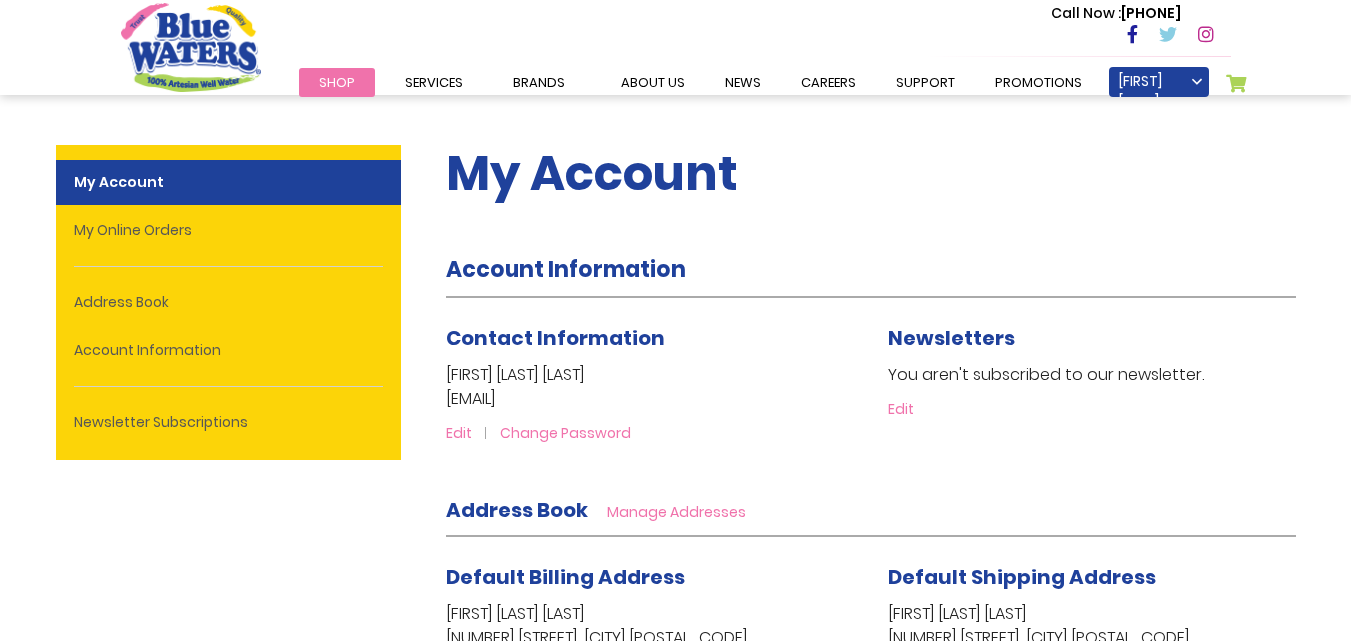 scroll, scrollTop: 0, scrollLeft: 0, axis: both 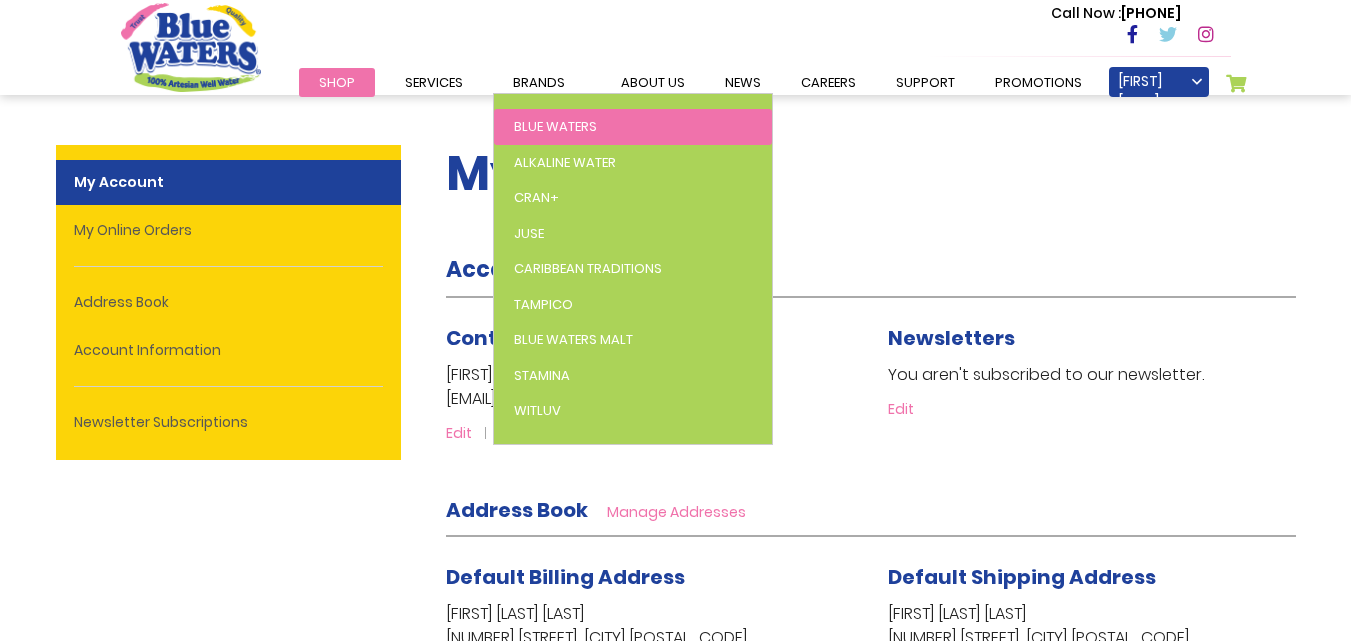 type on "**********" 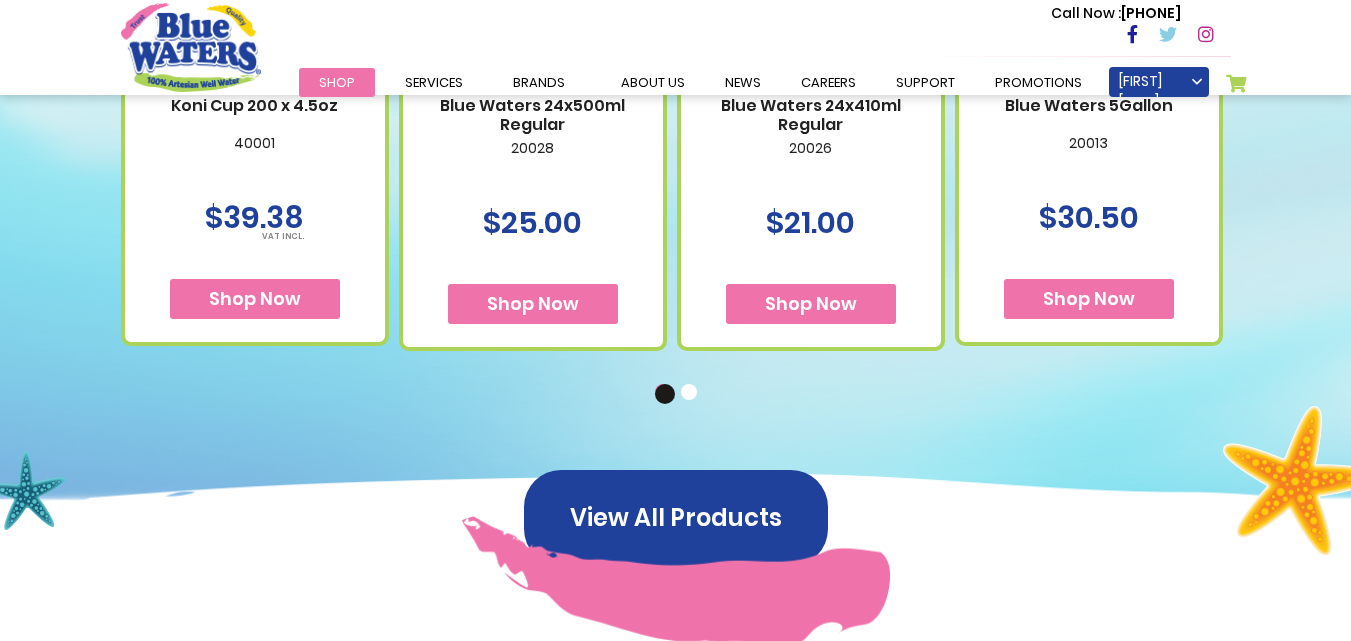 scroll, scrollTop: 1600, scrollLeft: 0, axis: vertical 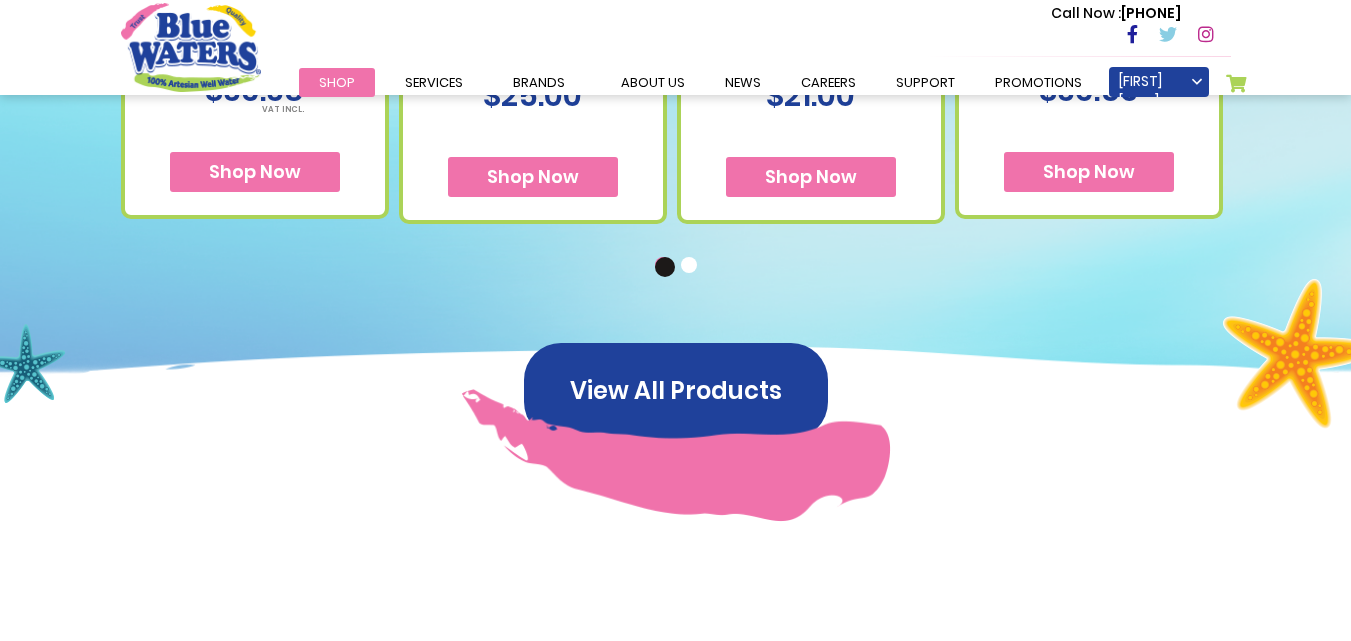 type on "**********" 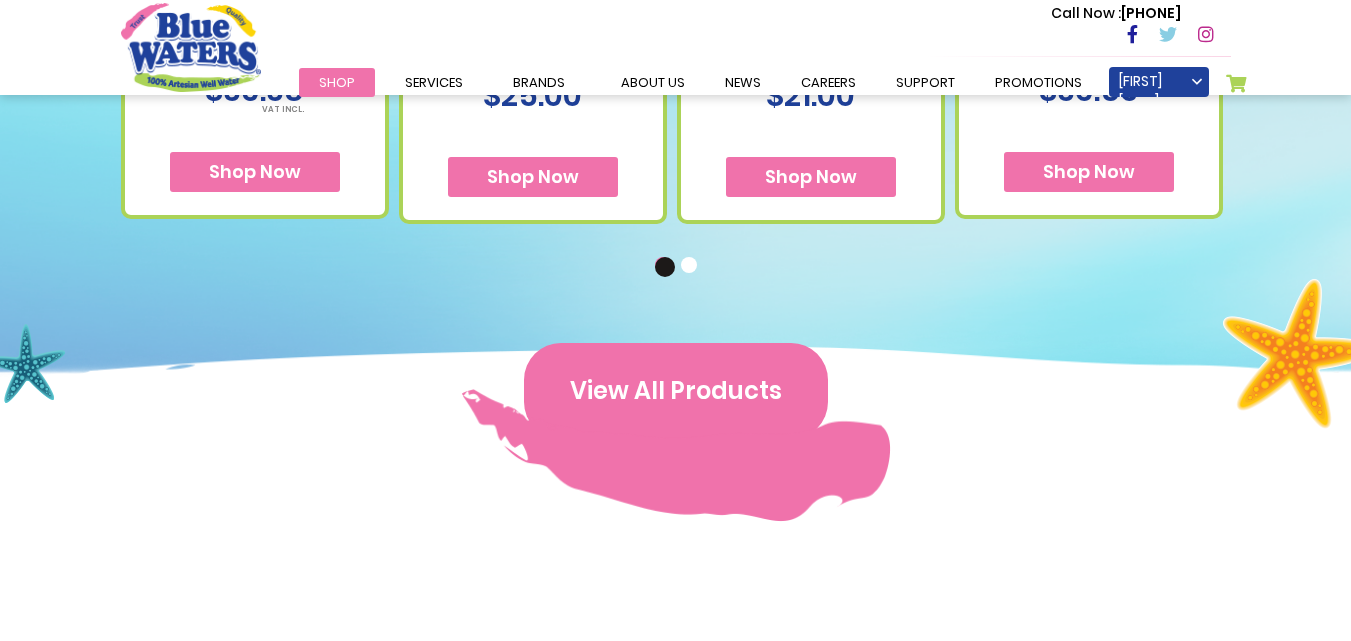 click on "View All Products" at bounding box center (676, 391) 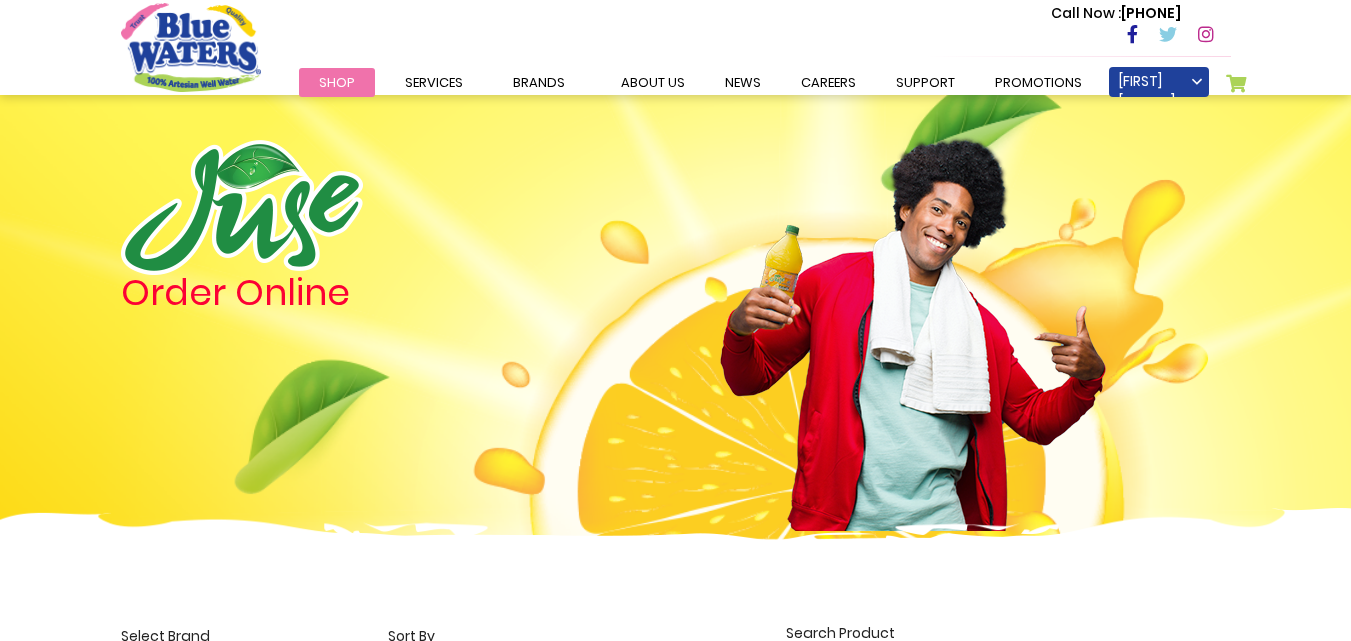scroll, scrollTop: 0, scrollLeft: 0, axis: both 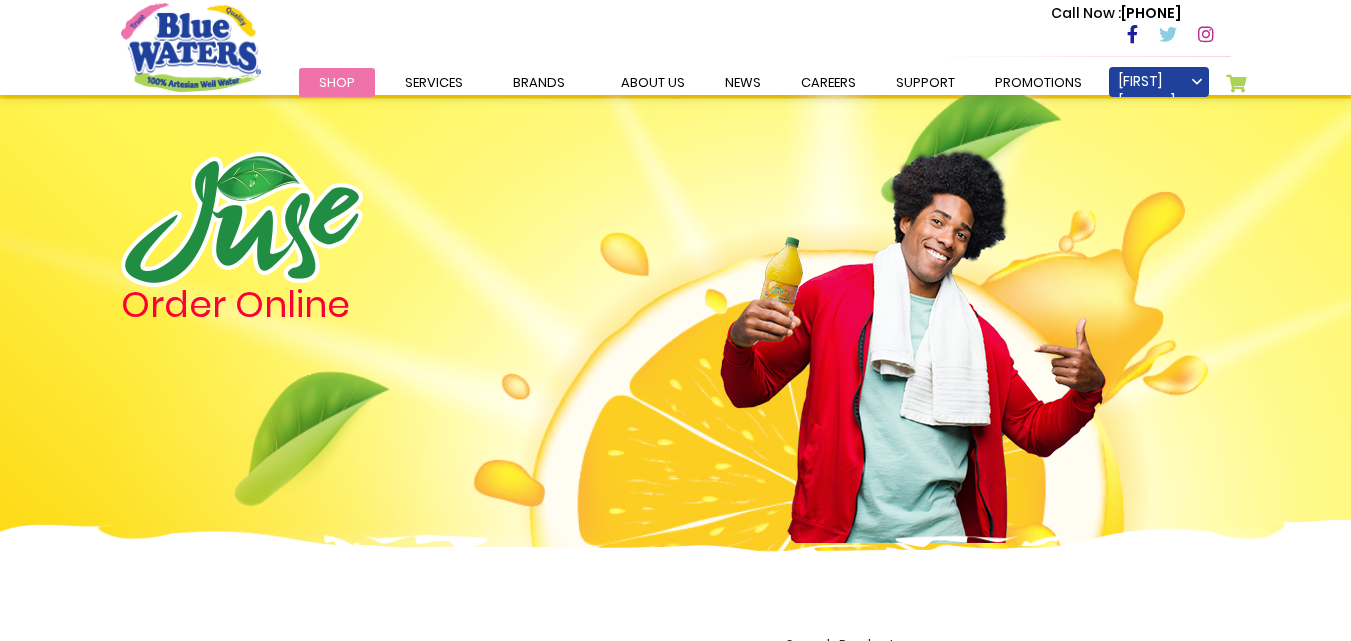 type on "**********" 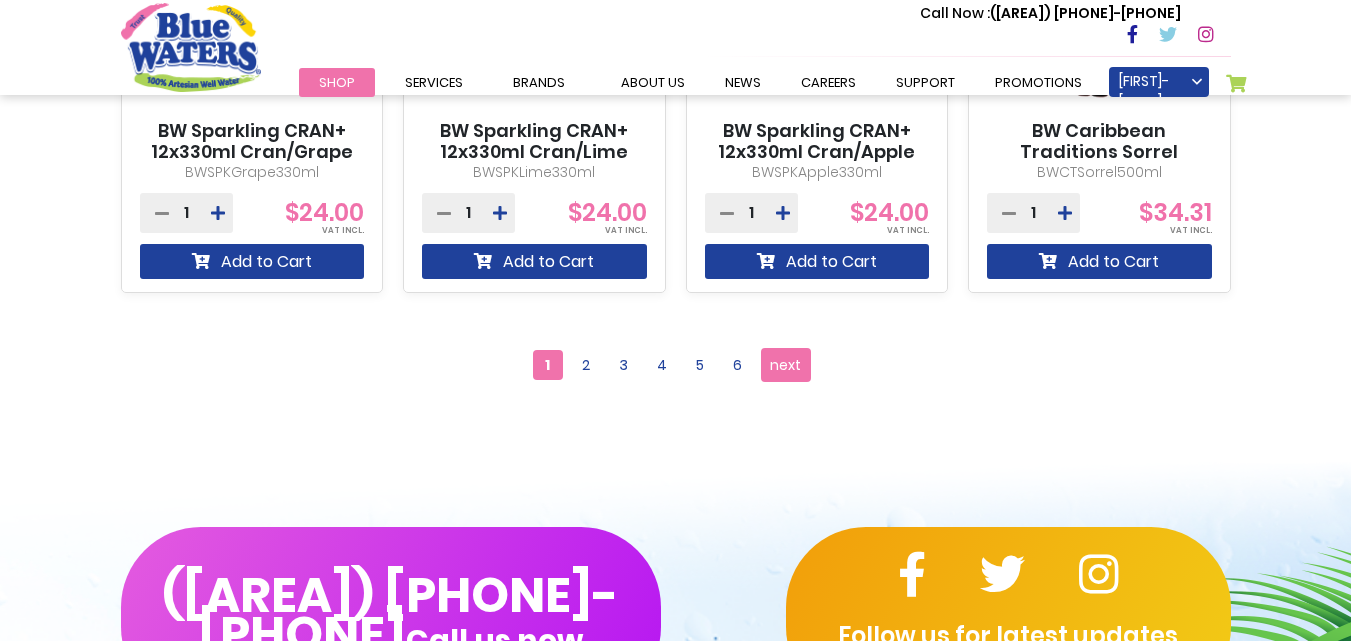 scroll, scrollTop: 2000, scrollLeft: 0, axis: vertical 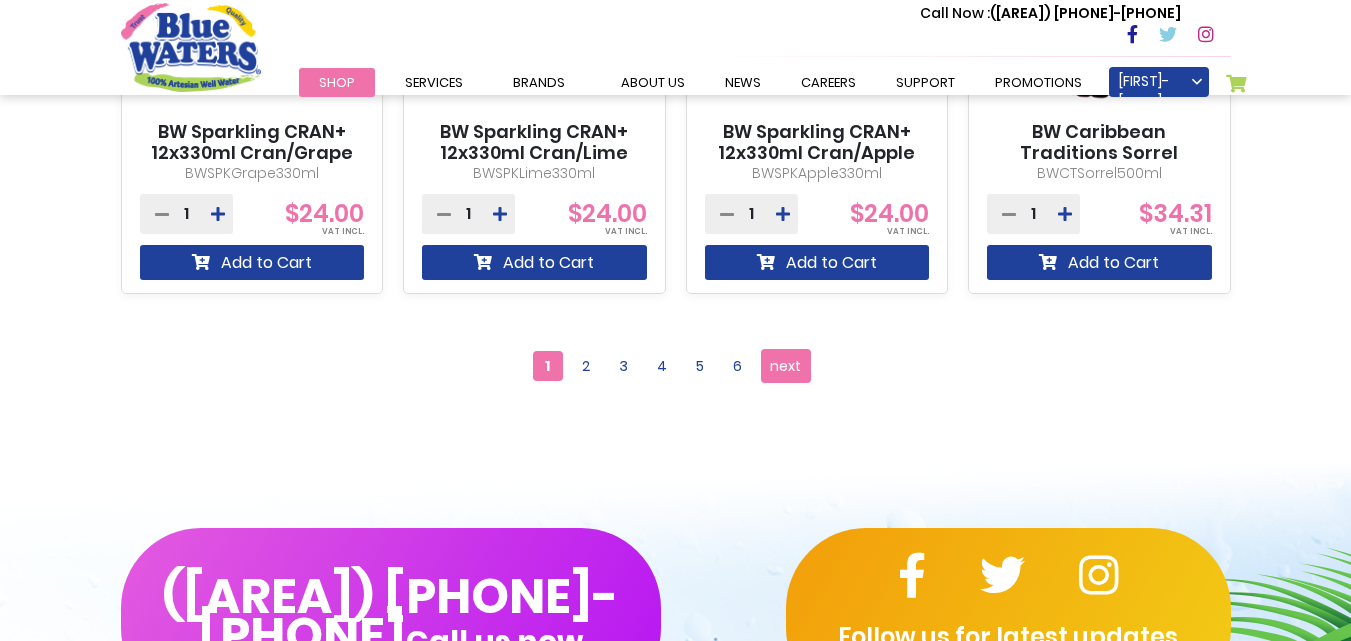 type on "**********" 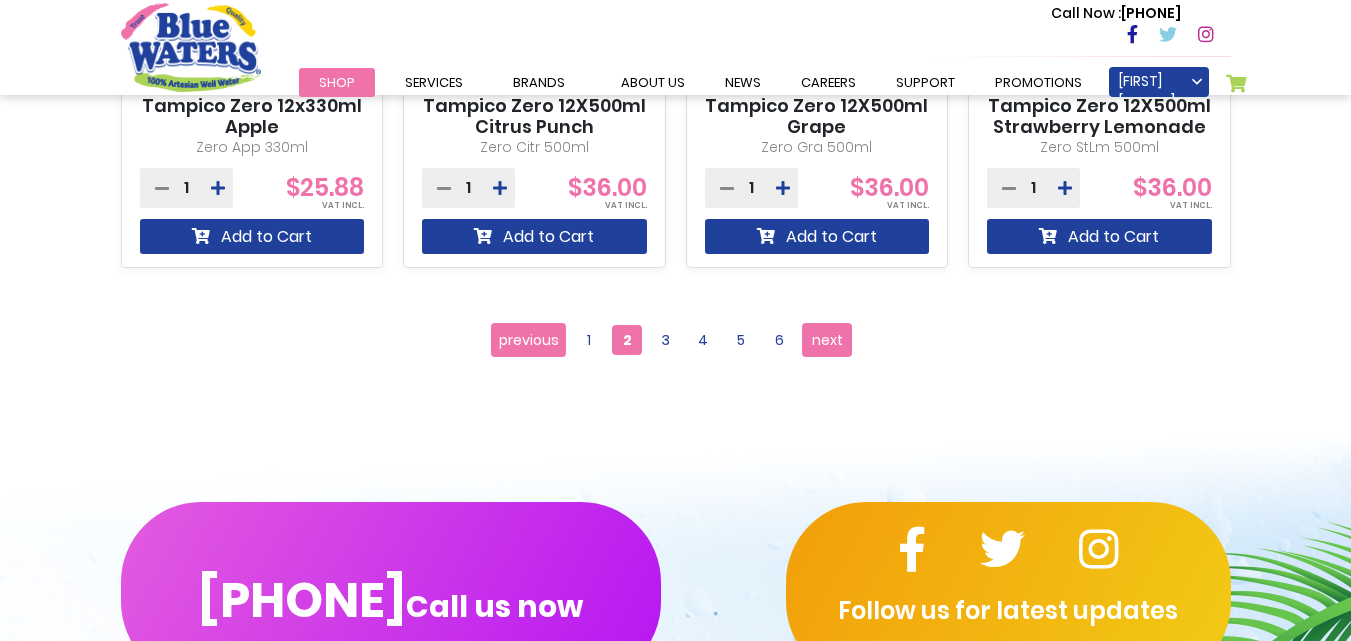 scroll, scrollTop: 2012, scrollLeft: 0, axis: vertical 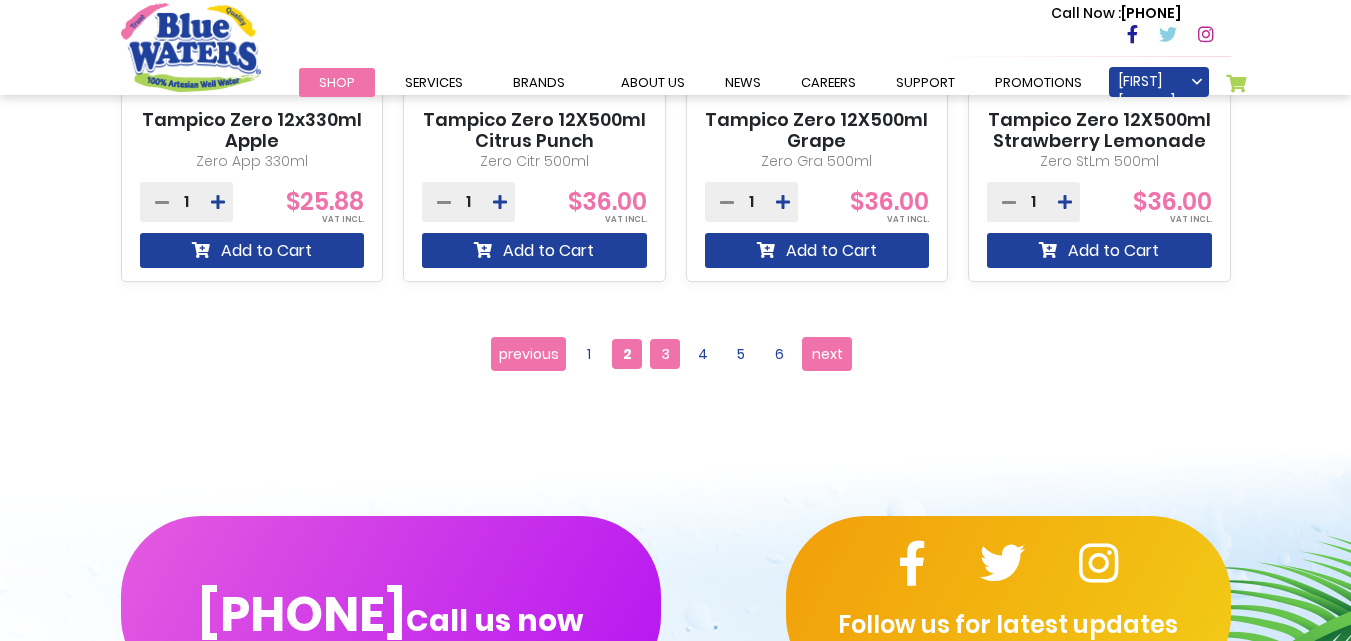 type on "**********" 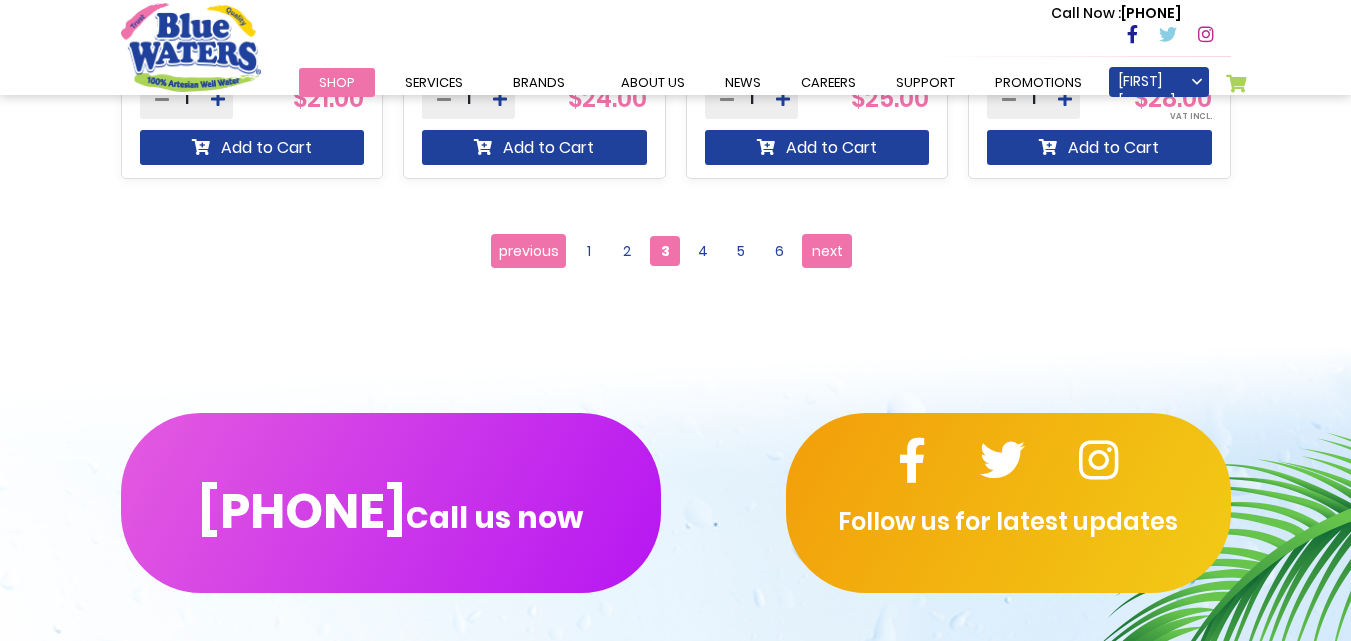 scroll, scrollTop: 2100, scrollLeft: 0, axis: vertical 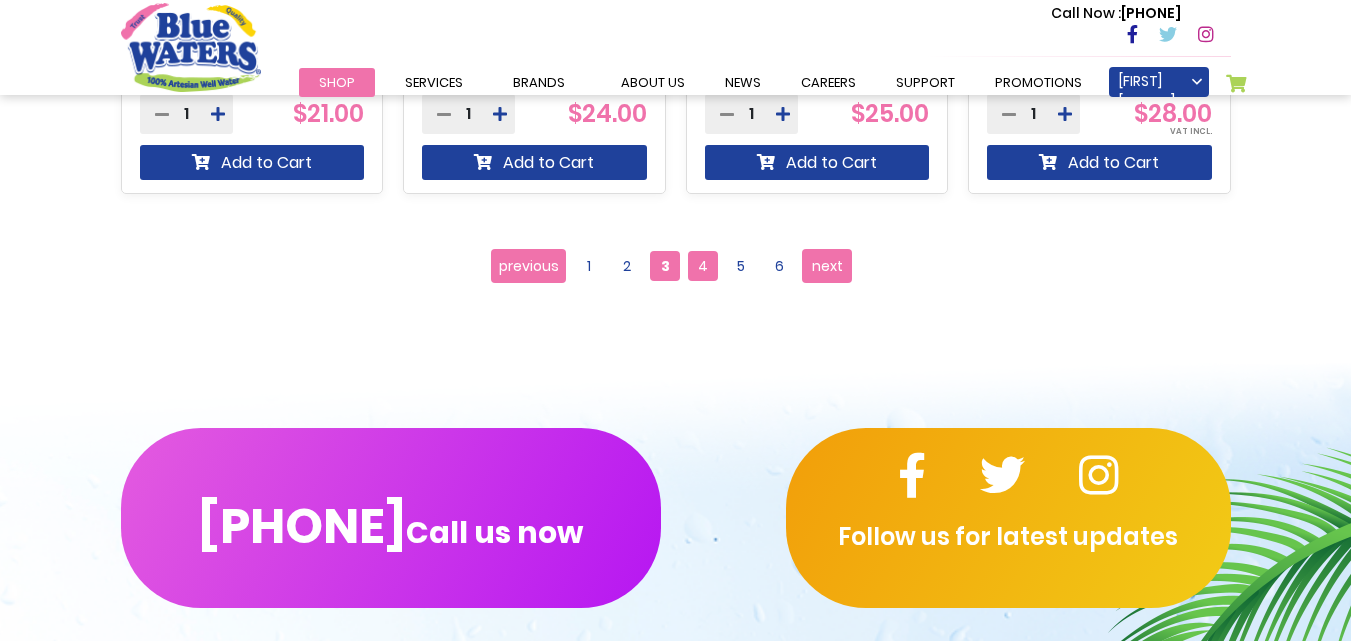 type on "**********" 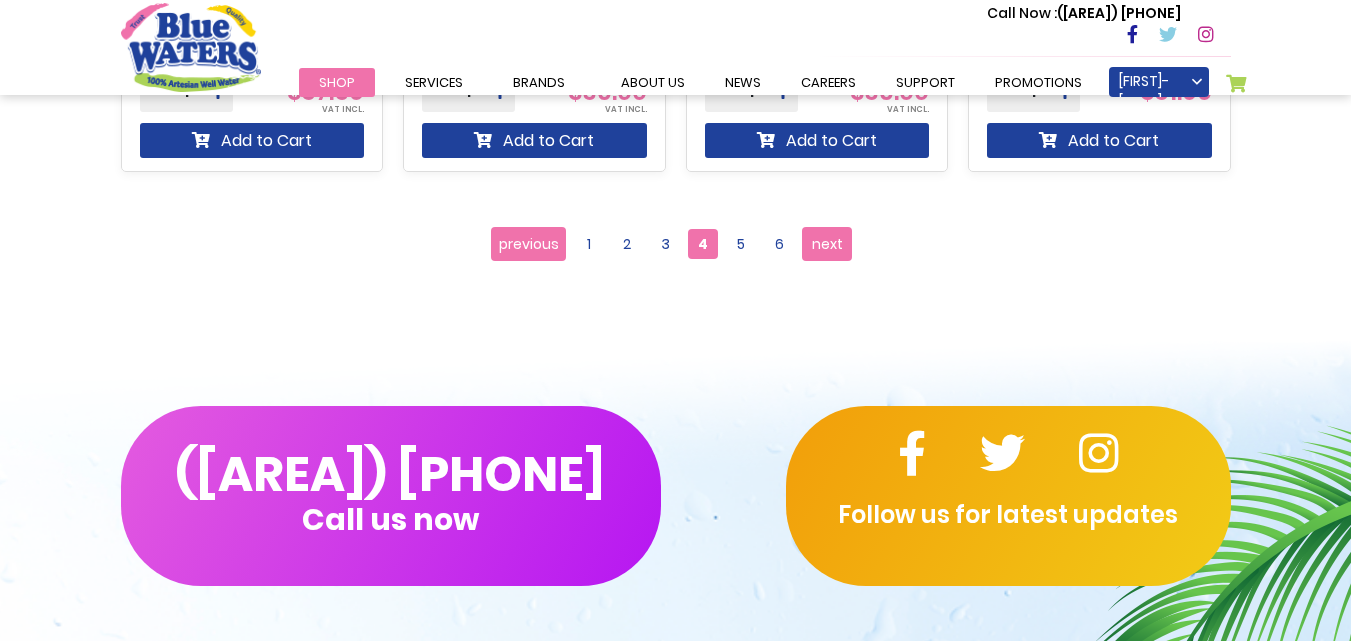scroll, scrollTop: 2100, scrollLeft: 0, axis: vertical 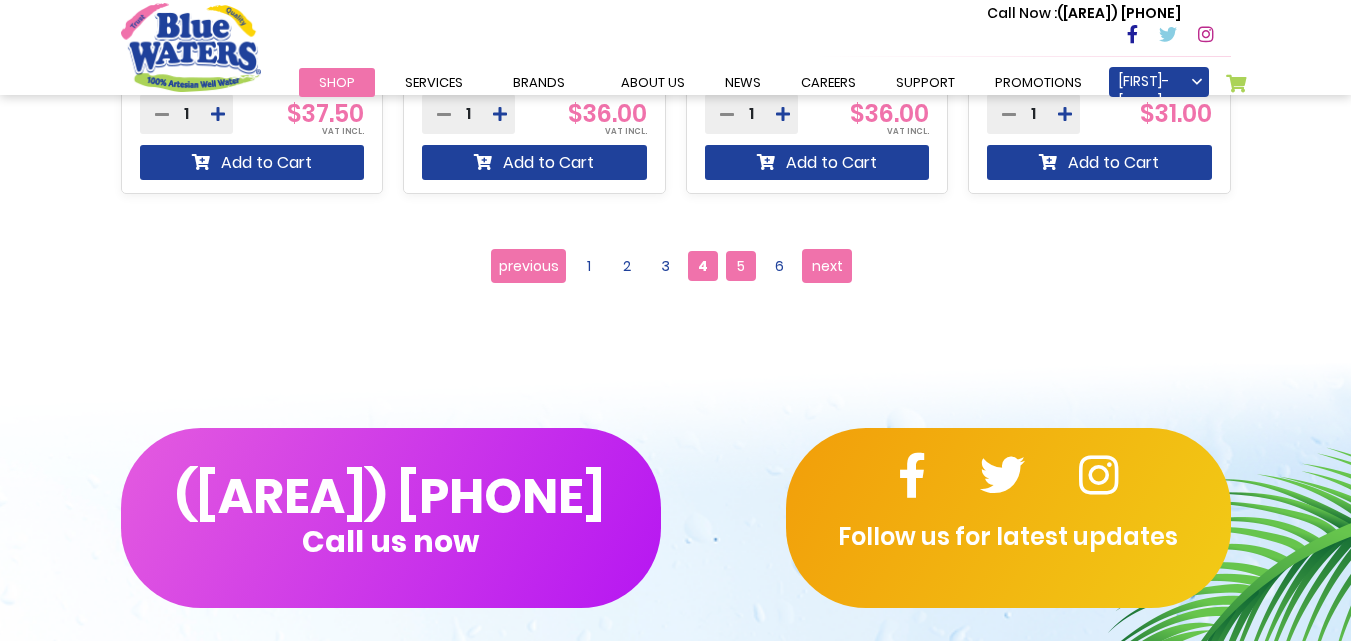 type on "**********" 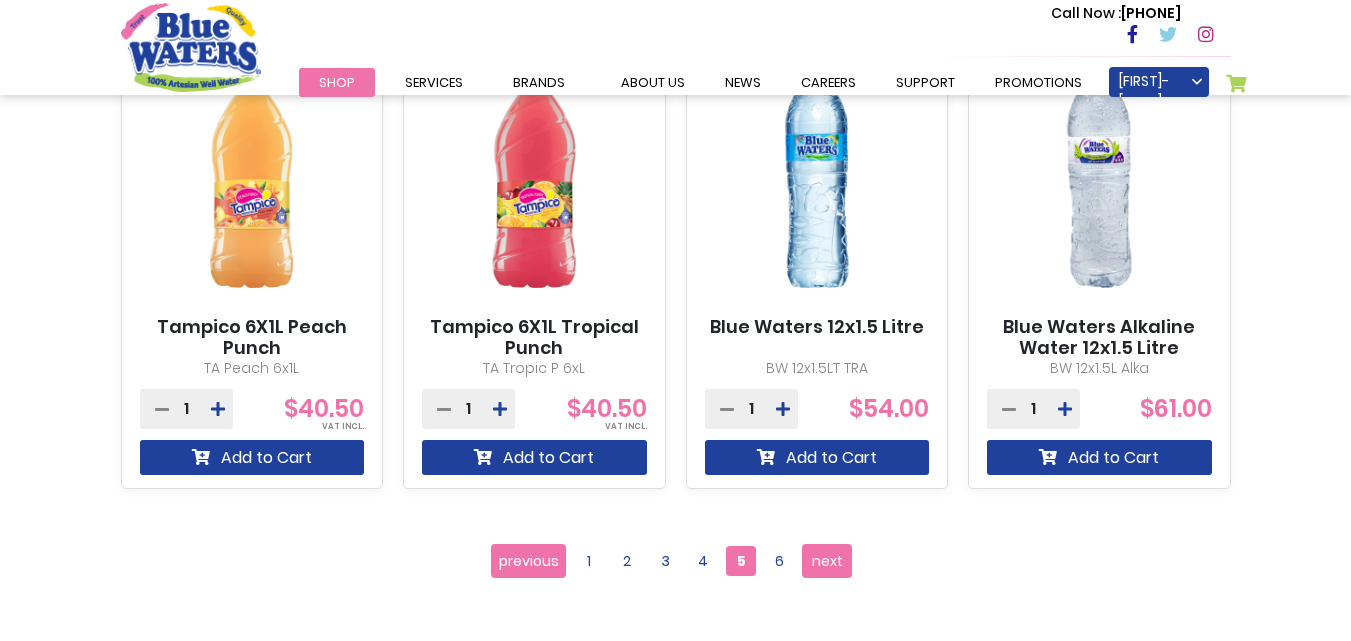 scroll, scrollTop: 1800, scrollLeft: 0, axis: vertical 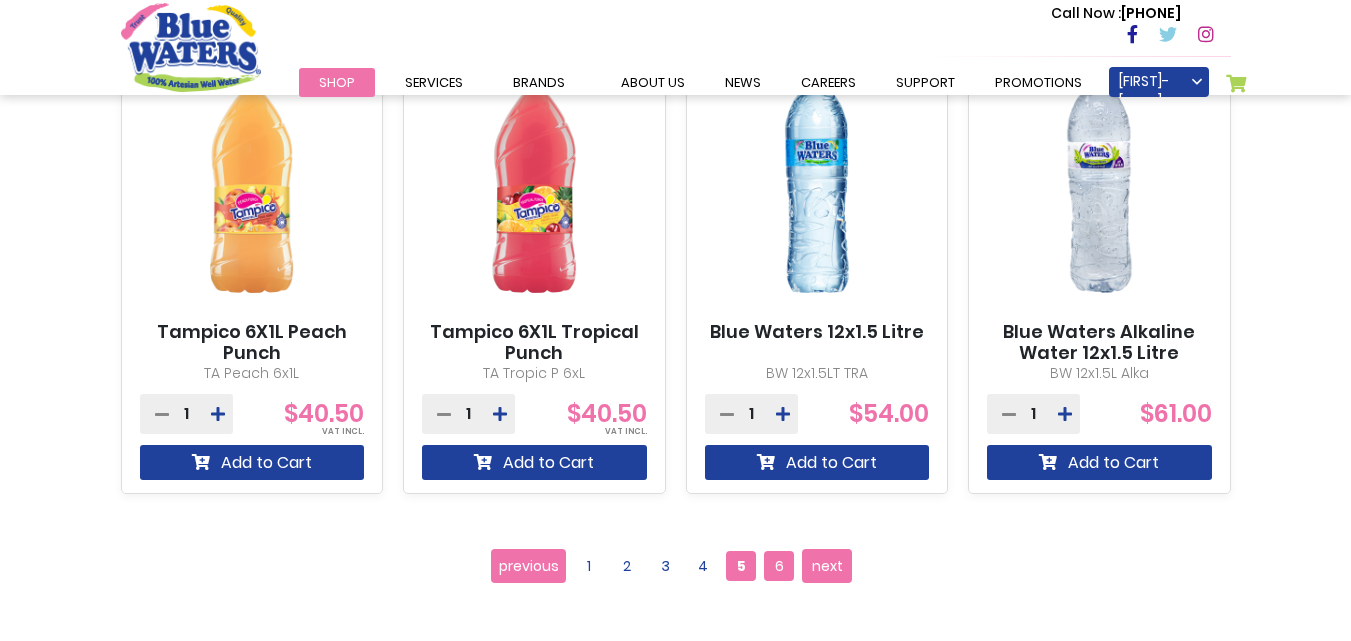 type on "**********" 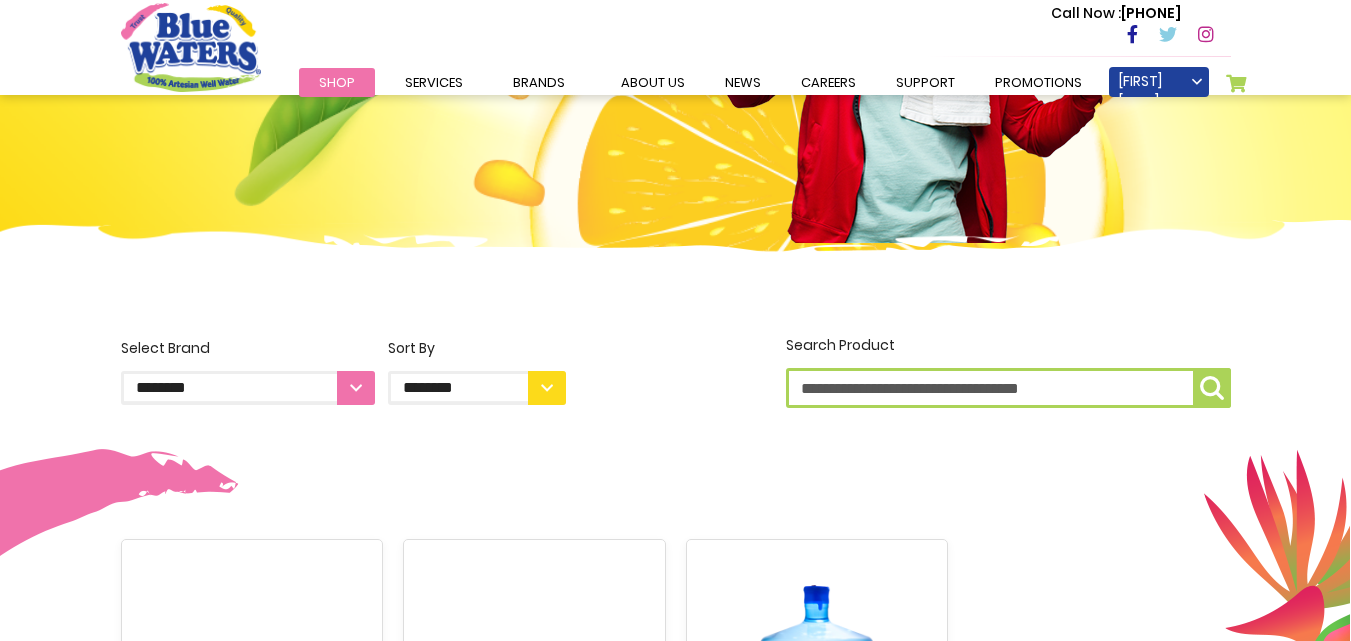 scroll, scrollTop: 0, scrollLeft: 0, axis: both 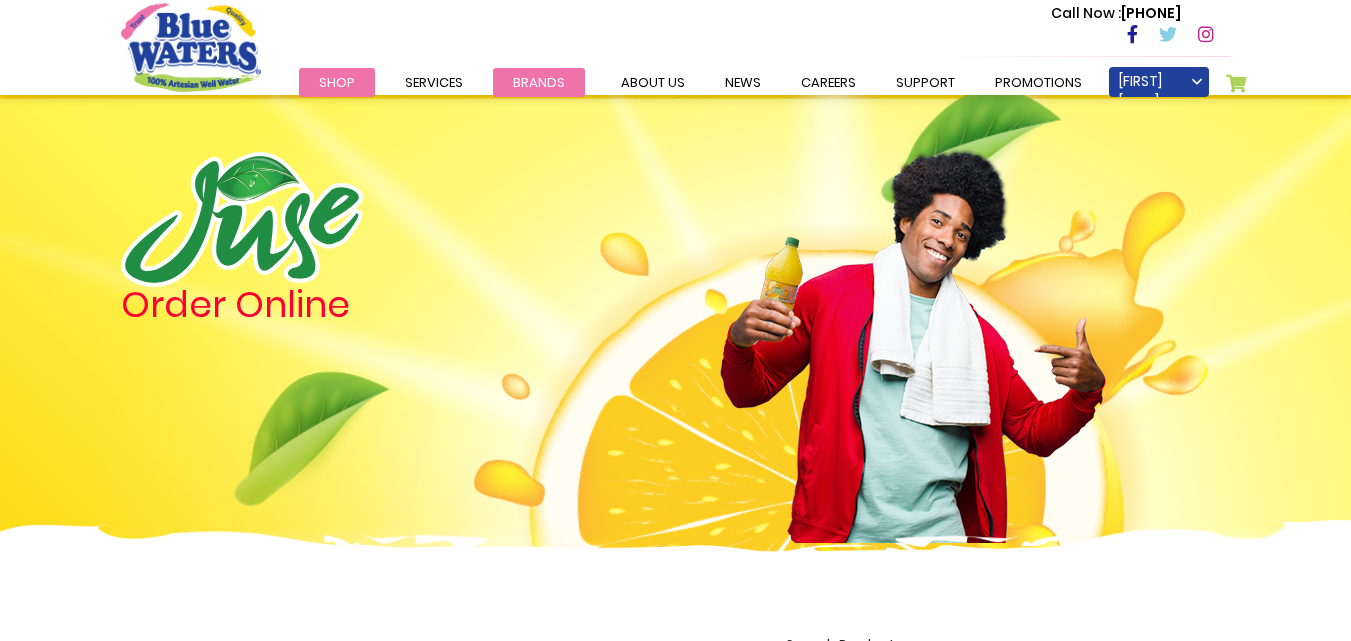 type on "**********" 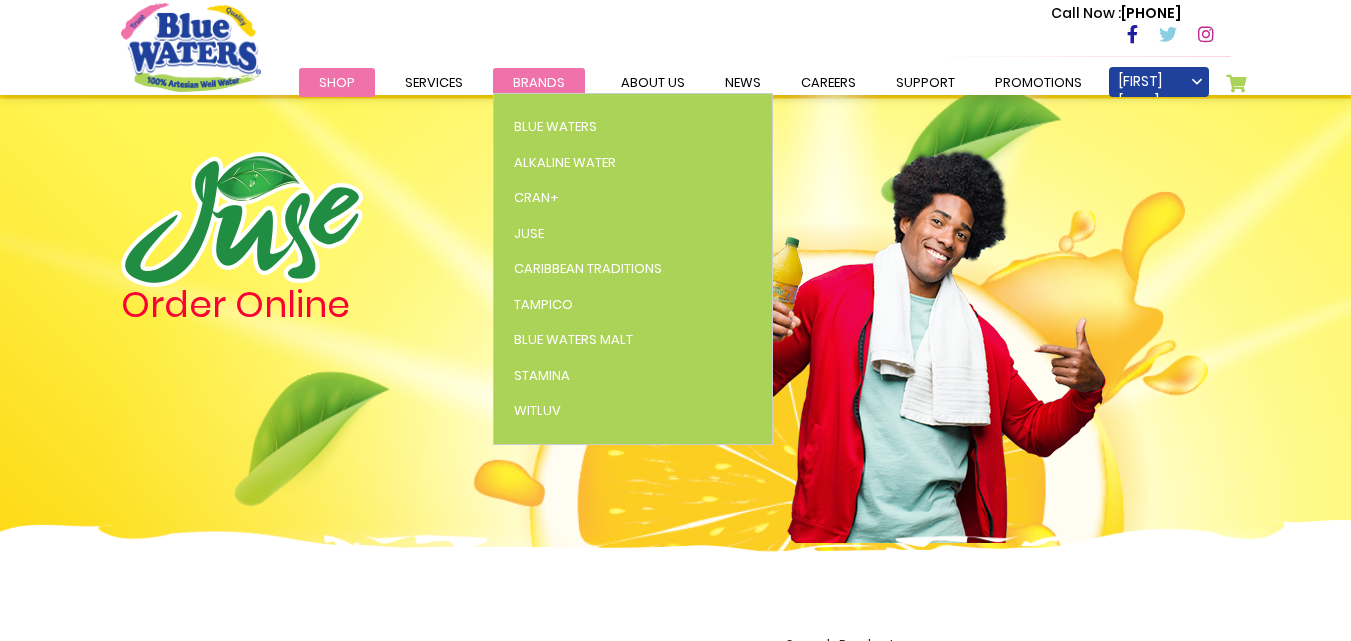 click on "Brands" at bounding box center [539, 82] 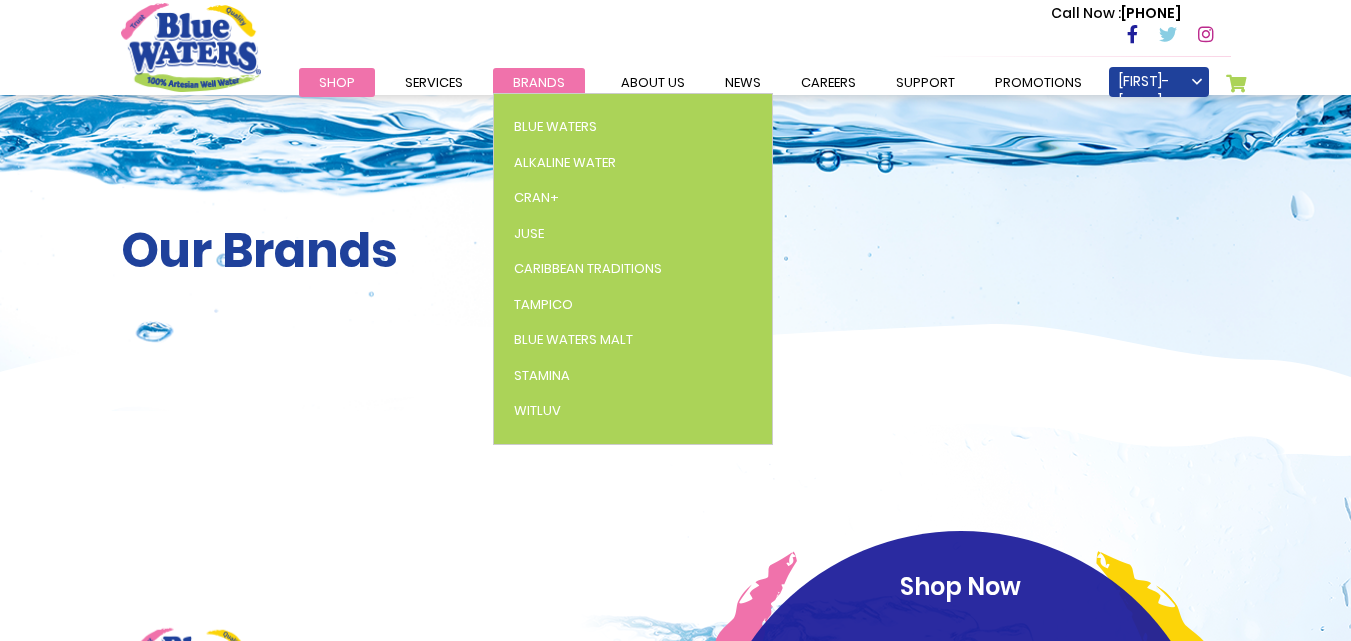 scroll, scrollTop: 0, scrollLeft: 0, axis: both 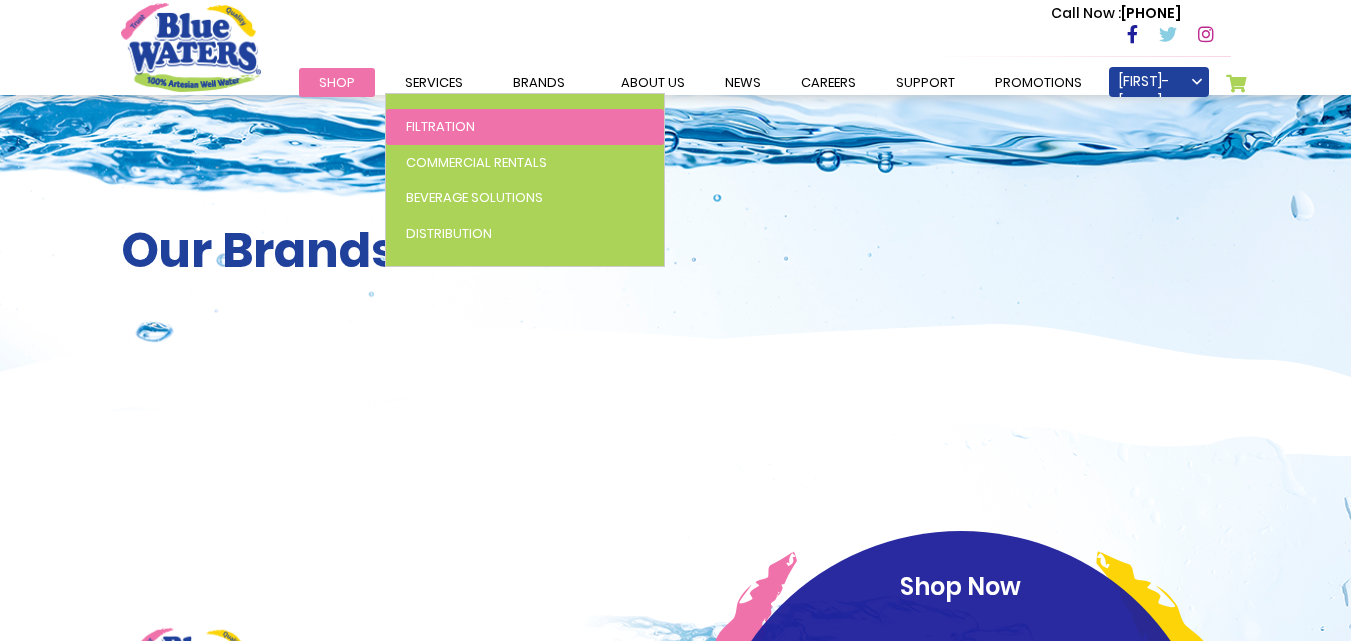 type on "**********" 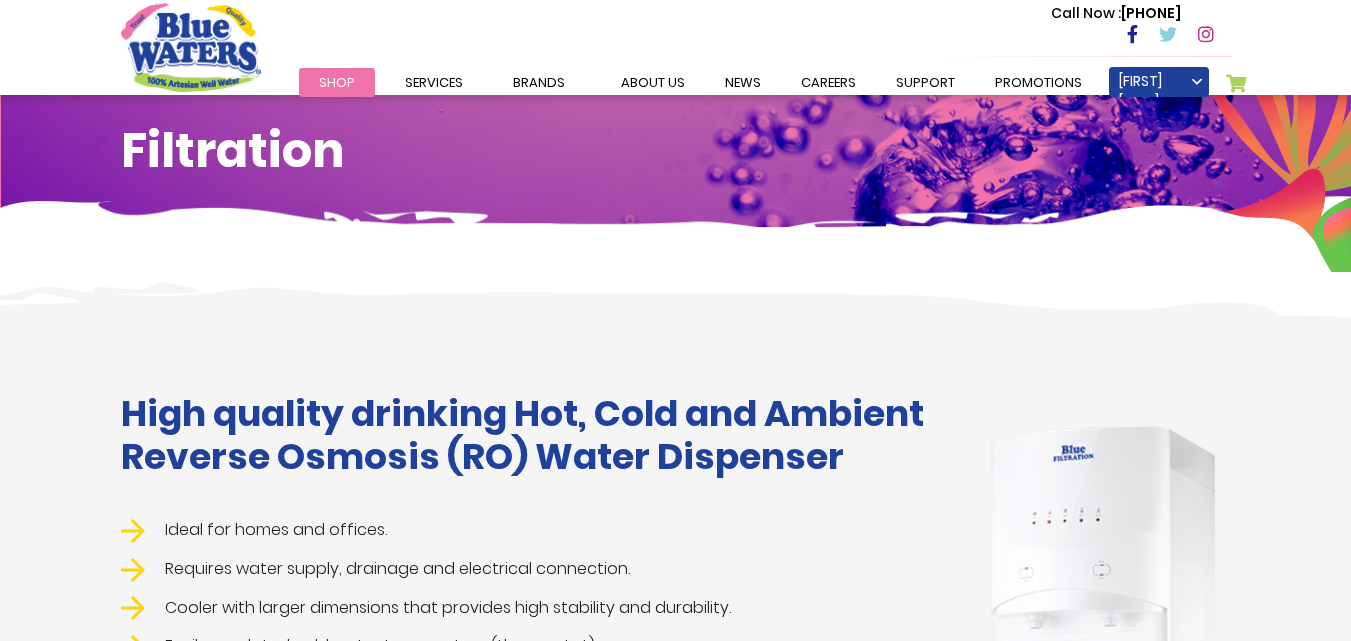scroll, scrollTop: 0, scrollLeft: 0, axis: both 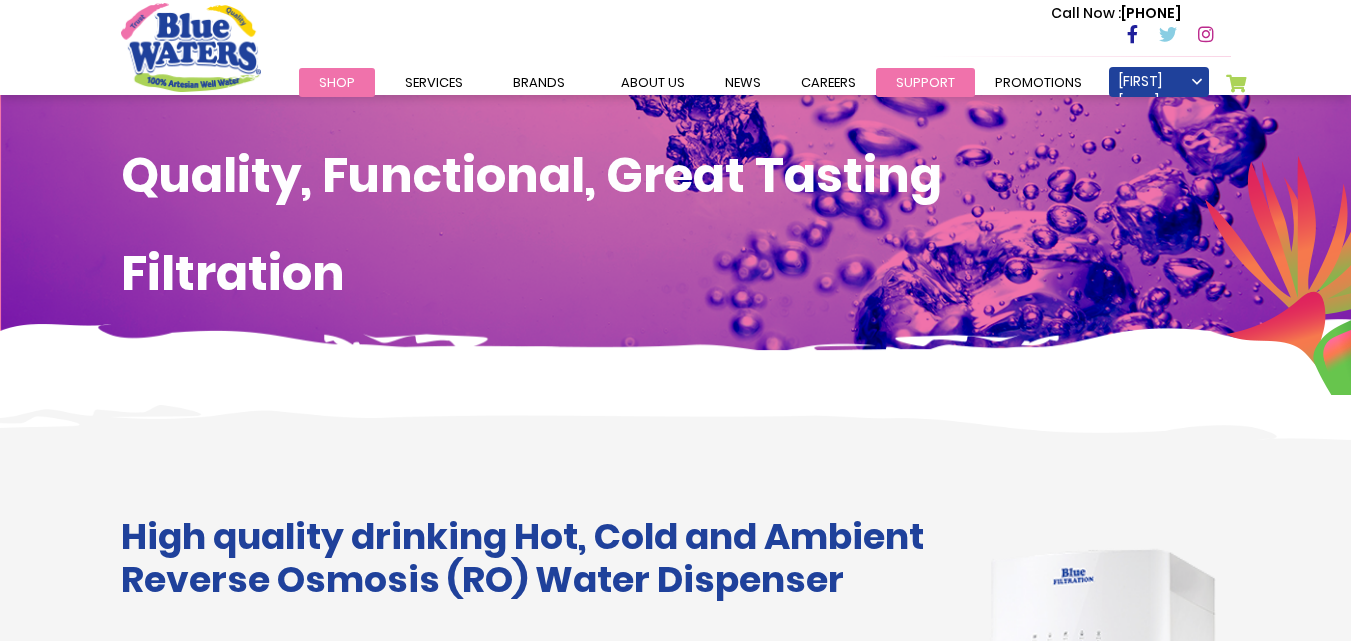 type on "**********" 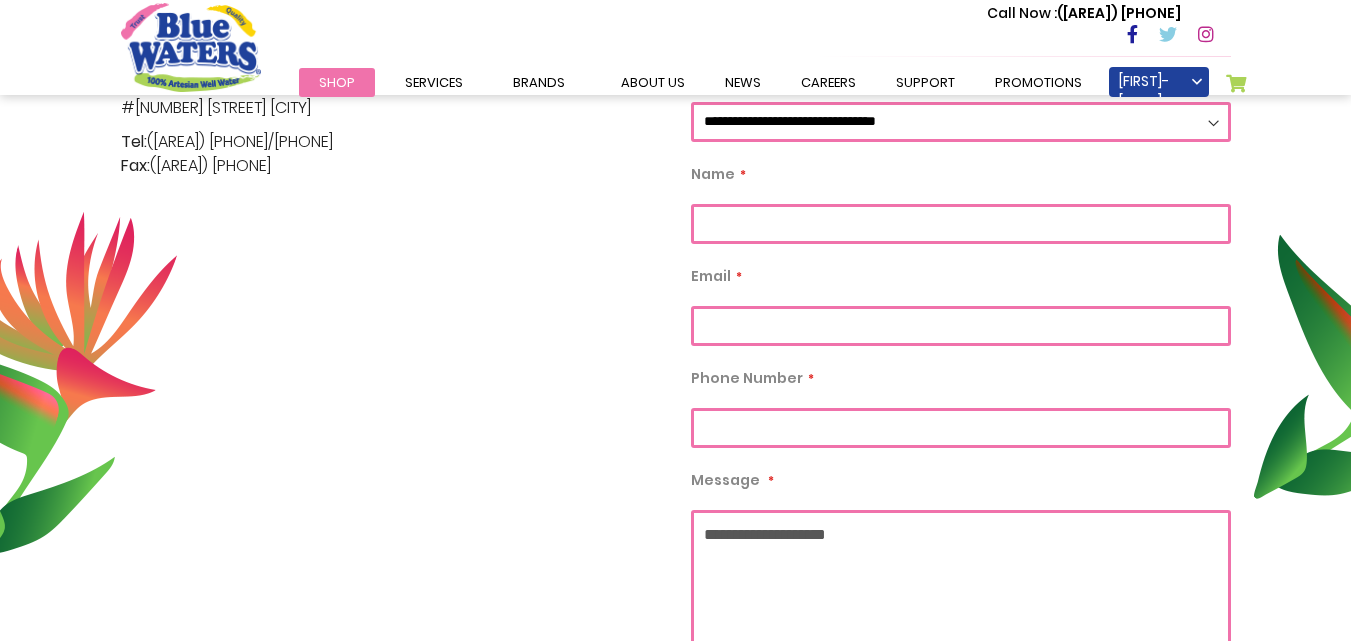 scroll, scrollTop: 600, scrollLeft: 0, axis: vertical 